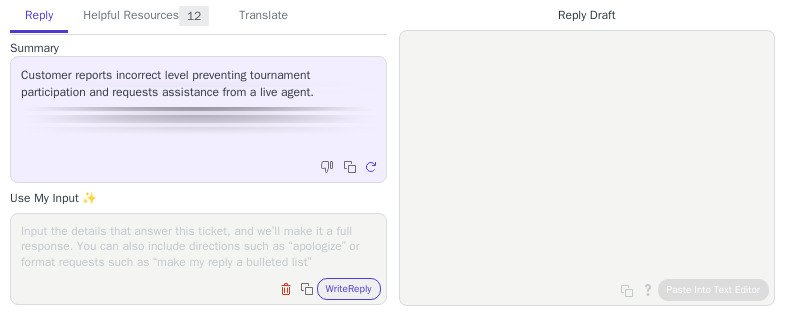 scroll, scrollTop: 0, scrollLeft: 0, axis: both 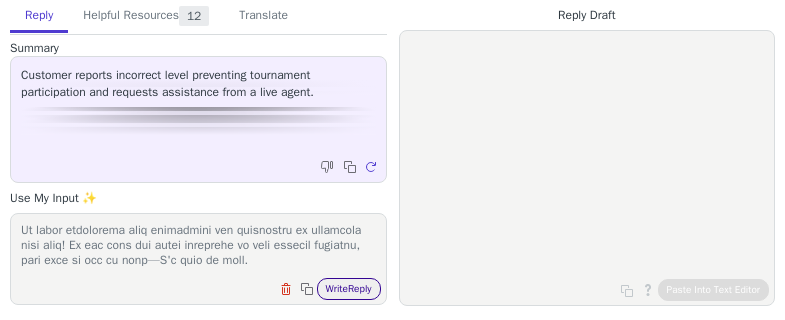 type on "Hello Antoce! Thank you for contacting Playtomic.🎾
My name is Andrea, and I will be happy to address your inquiry today.😊
I completely understand your interest in adjusting your player level, and I’d be happy to clarify how the system works.
At Playtomic, player levels are designed to reflect your performance in competitive play. To keep things fair and transparent for everyone in the community, these levels are automatically calculated based on your match results. For this reason, we’re unable to make manual changes to a player’s level.
Here’s a quick overview of how the system works:
✅ Only competitive matches impact your level—friendly matches won’t affect it.
✅ Your level adjusts based on the results of your competitive matches, especially in relation to the levels of your opponents.
If you’re looking to increase your level to sign up for a tournament, my recommendation for you is to assist to a levelling session with a certificate coach. Here are the steps to follow:
Open the Playtomic app and..." 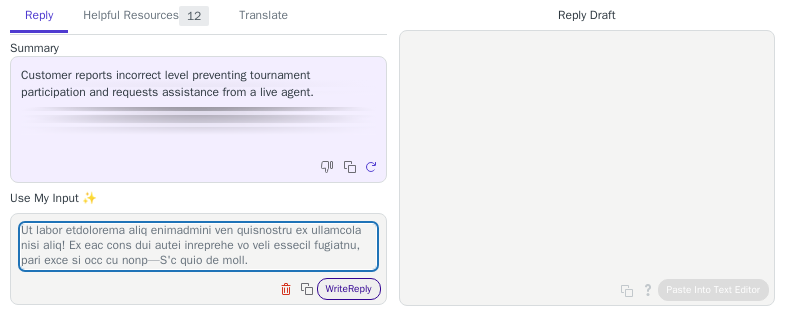 click on "Write  Reply" at bounding box center [349, 289] 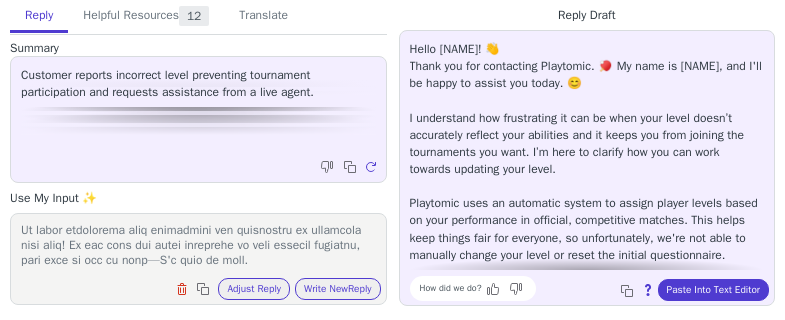 click on "Hello Antoce! 👋   Thank you for contacting Playtomic. 🏓 My name is Andrea, and I'll be happy to assist you today. 😊 I understand how frustrating it can be when your level doesn’t accurately reflect your abilities and it keeps you from joining the tournaments you want. I’m here to clarify how you can work towards updating your level. Playtomic uses an automatic system to assign player levels based on your performance in official, competitive matches. This helps keep things fair for everyone, so unfortunately, we're not able to manually change your level or reset the initial questionnaire. If you’d like to raise your level more quickly, you have a couple of options: 1. Play more competitive matches—your level will increase as you win matches, especially against higher-level opponents. 2. Attend an official “Playtomic Leveling” session with a certified coach. Here’s how:    - Open the Playtomic app and tap on the "Classes" section.    - Pick a date and time that works for you." at bounding box center (587, 168) 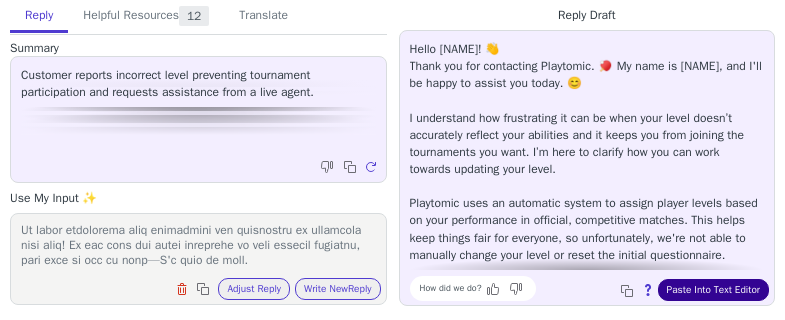 click on "Paste Into Text Editor" at bounding box center [713, 290] 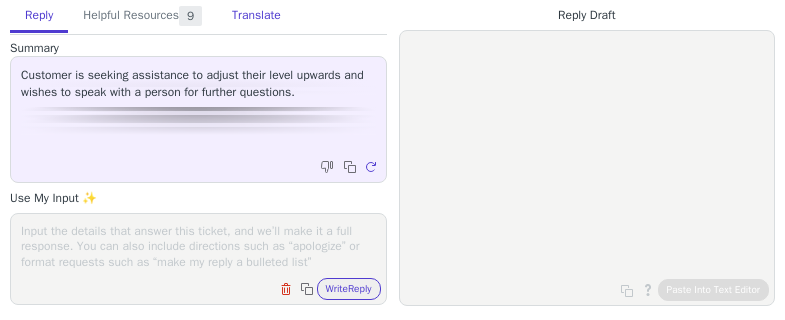 scroll, scrollTop: 0, scrollLeft: 0, axis: both 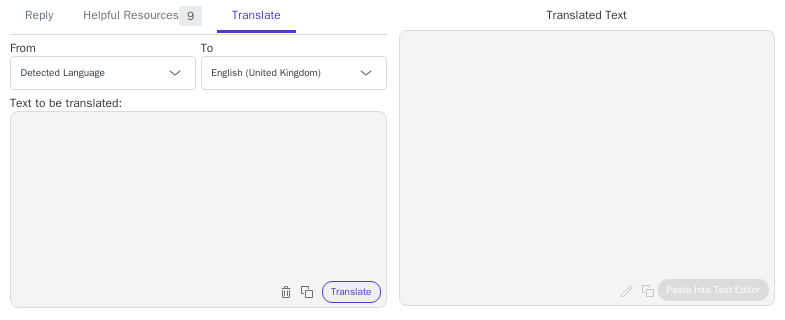 click at bounding box center (198, 197) 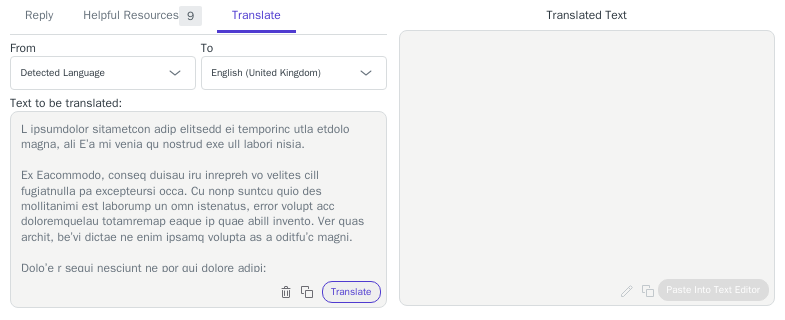 scroll, scrollTop: 328, scrollLeft: 0, axis: vertical 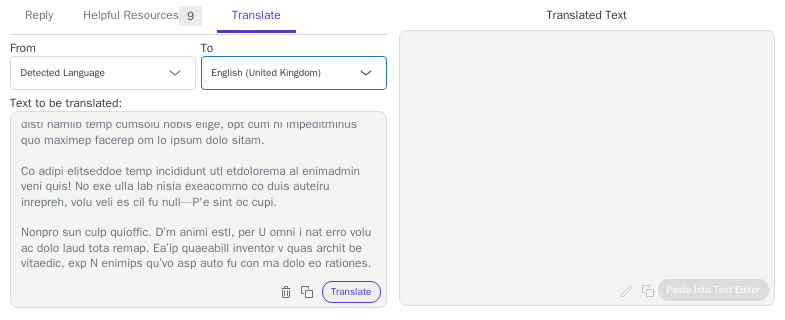 type on "I completely understand your interest in adjusting your player level, and I’d be happy to clarify how the system works.
At Playtomic, player levels are designed to reflect your performance in competitive play. To keep things fair and transparent for everyone in the community, these levels are automatically calculated based on your match results. For this reason, we’re unable to make manual changes to a player’s level.
Here’s a quick overview of how the system works:
✅ **Only competitive matches** impact your level—friendly matches won’t affect it.
✅ Your level adjusts based on the **results of your competitive matches**, especially in relation to the levels of your opponents.
If you’re looking to increase your level, the best strategy is to focus on playing more competitive matches, aim to participate in games within your current level range, and try to consistently win against players at or above your level.
We truly appreciate your dedication and commitment to improving your game! If you have any o..." 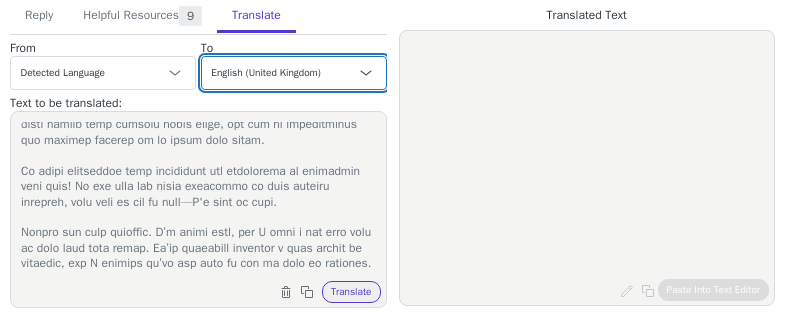 click on "Czech English Danish Dutch - Nederlands French - français French (Canada) German - Deutsch Italian - italiano Japanese Korean Norwegian Polish Portuguese - português Portuguese (Brazil) Slovak Spanish - español Swedish - svenska English (United Kingdom) Spanish (Latin America) - español (Latinoamérica) Spanish (Mexico) - español (México) Finnish - suomi" at bounding box center (294, 73) 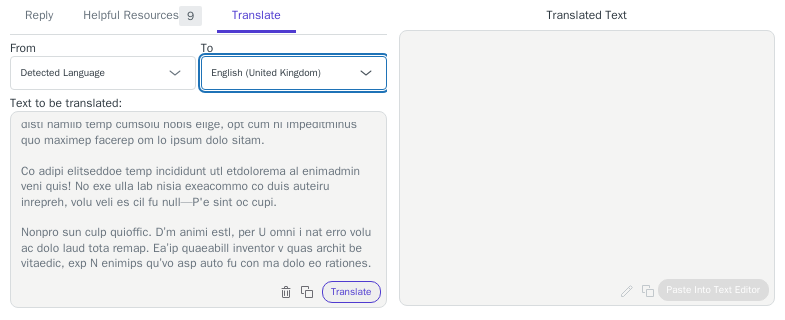 select on "es" 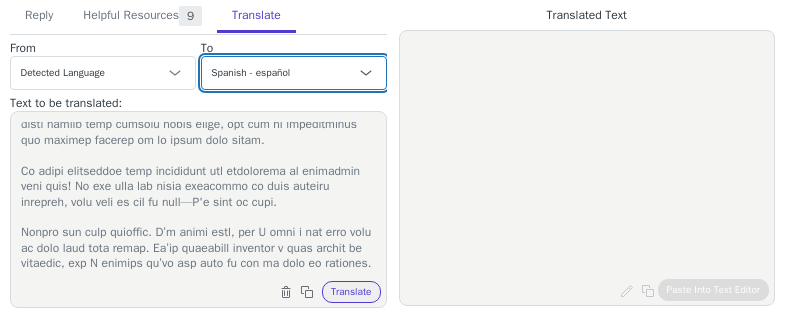 click on "Czech English Danish Dutch - Nederlands French - français French (Canada) German - Deutsch Italian - italiano Japanese Korean Norwegian Polish Portuguese - português Portuguese (Brazil) Slovak Spanish - español Swedish - svenska English (United Kingdom) Spanish (Latin America) - español (Latinoamérica) Spanish (Mexico) - español (México) Finnish - suomi" at bounding box center (294, 73) 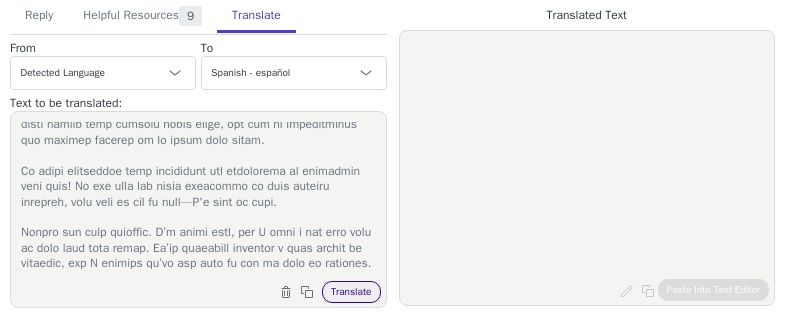 click on "Translate" at bounding box center (351, 292) 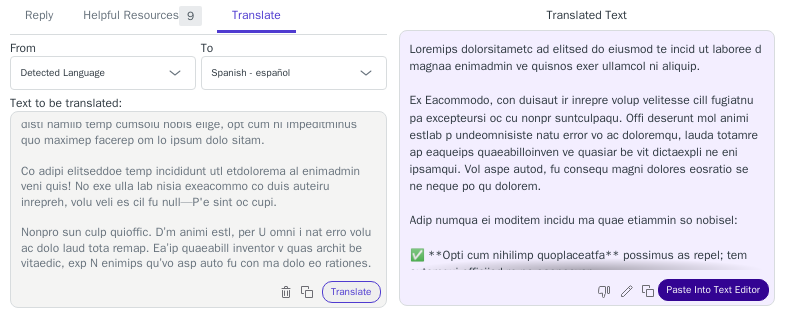 click on "Paste Into Text Editor" at bounding box center (713, 290) 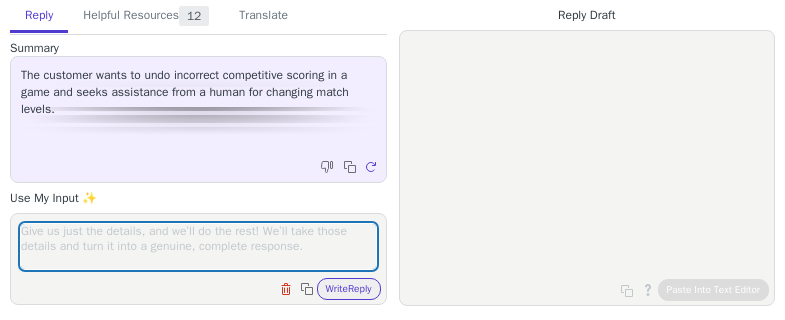 scroll, scrollTop: 0, scrollLeft: 0, axis: both 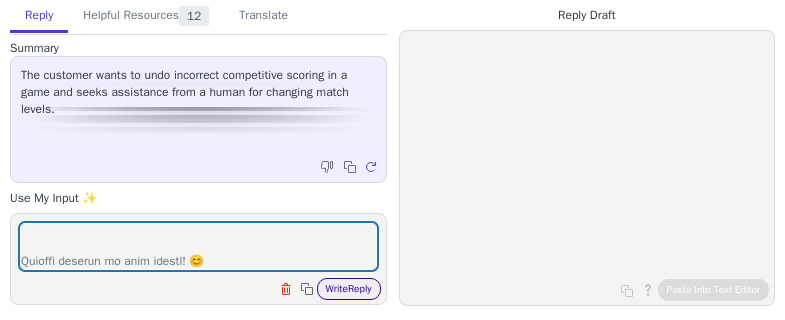 type on "Hello Michael! Thank you for contacting Playtomic.🎾
My name is Andrea, and I will be happy to address your inquiry today.😊
I have checked on your account and your most recent game at Padel X Miami, this is a private reservation and it was set up as "Friendly"
Once an Open Match has been created and played as "Competitive" in Playtomic, it cannot be switched to "friendly" afterward; that setting is fixed for that match.
Any valid results entered in a competitive match will affect player levels, while results from friendly matches do not impact levels.
If you wish to remove the impact of the match, the best approach is to “nullify” the results. This process sets the match outcome to "null," ensuring it won't affect anyone’s statistics or level.
To proceed with this, please provide the link to your match and a screenshot of the group chat from the Playtomic app, along with confirmation from at least one player from the opposing team agreeing to the change. Once we have that information, we can update th..." 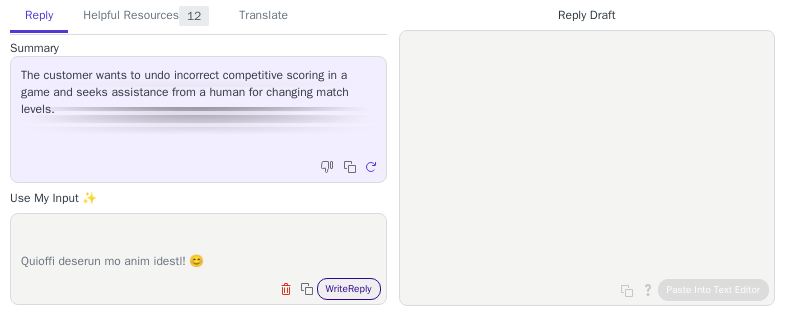 click on "Write  Reply" at bounding box center (349, 289) 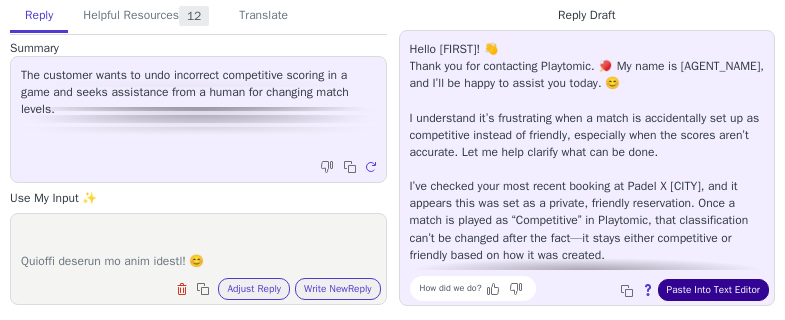 click on "Paste Into Text Editor" at bounding box center (713, 290) 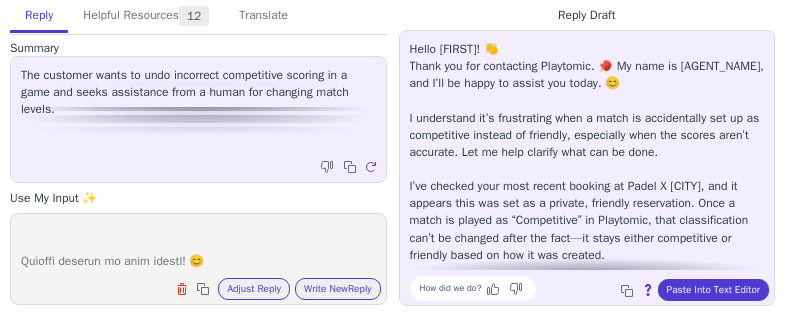 click on "Clear field Copy to clipboard Adjust Reply Use input to adjust reply draft Write New  Reply" at bounding box center (198, 259) 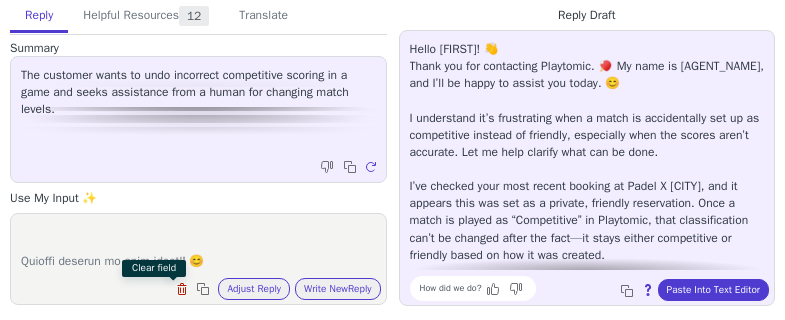 click at bounding box center [184, 291] 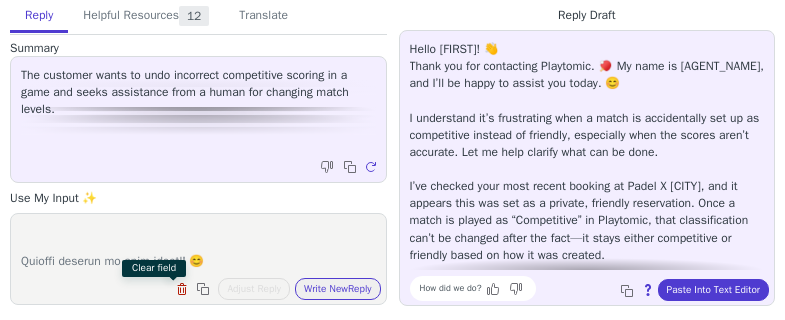 scroll, scrollTop: 0, scrollLeft: 0, axis: both 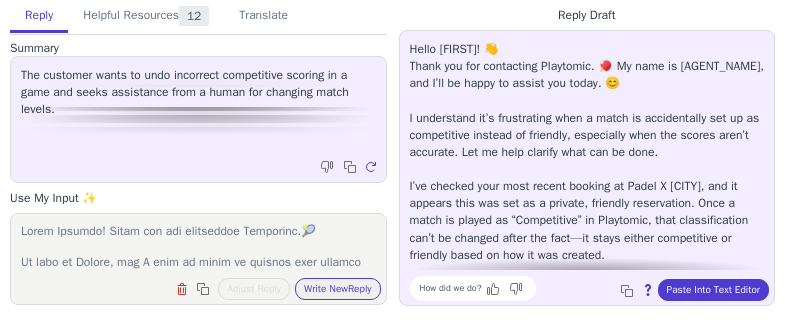 click at bounding box center (198, 246) 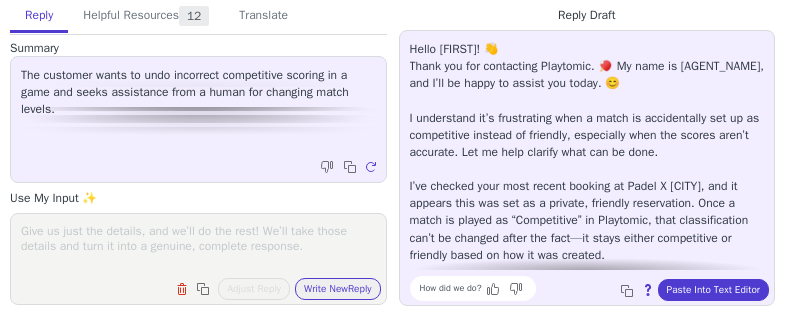 paste on "Hello Michael! Thank you for contacting Playtomic.🎾
My name is Andrea, and I will be happy to address your inquiry today.😊
I understand it’s frustrating when a match is accidentally set up as competitive instead of friendly, especially when the scores aren’t accurate. Let me help clarify what can be done.
I’ve checked your most recent booking at Padel X Miami, and it appears this was set as a private, friendly reservation which means the results won't impact the player's level.
For competitive matches, any results entered will impact all participating players’ levels, but friendly matches do not affect rankings or statistics.
If you have any more questions or need extra help, just let me know—I’m here to support you! 💬" 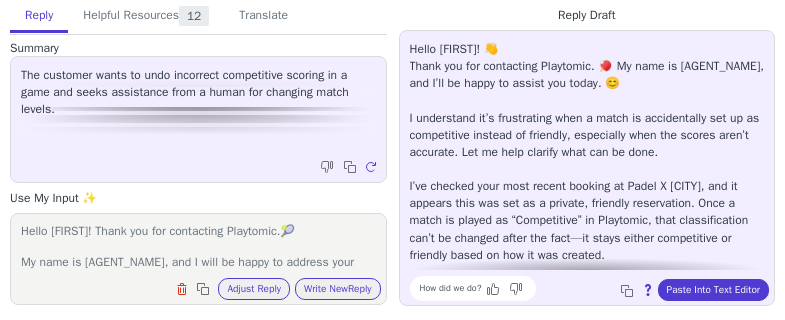 scroll, scrollTop: 248, scrollLeft: 0, axis: vertical 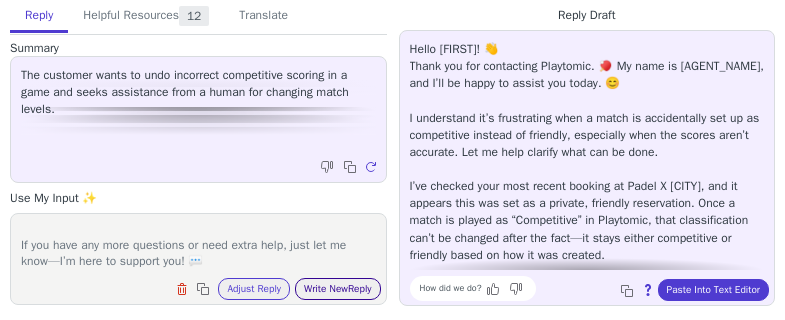 type on "Hello Michael! Thank you for contacting Playtomic.🎾
My name is Andrea, and I will be happy to address your inquiry today.😊
I understand it’s frustrating when a match is accidentally set up as competitive instead of friendly, especially when the scores aren’t accurate. Let me help clarify what can be done.
I’ve checked your most recent booking at Padel X Miami, and it appears this was set as a private, friendly reservation which means the results won't impact the player's level.
For competitive matches, any results entered will impact all participating players’ levels, but friendly matches do not affect rankings or statistics.
If you have any more questions or need extra help, just let me know—I’m here to support you! 💬" 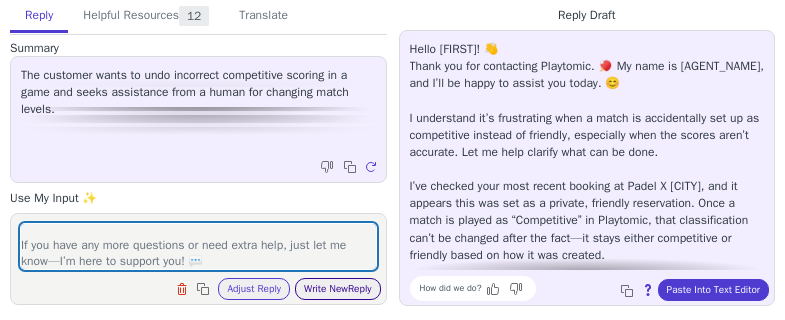 click on "Write New  Reply" at bounding box center (338, 289) 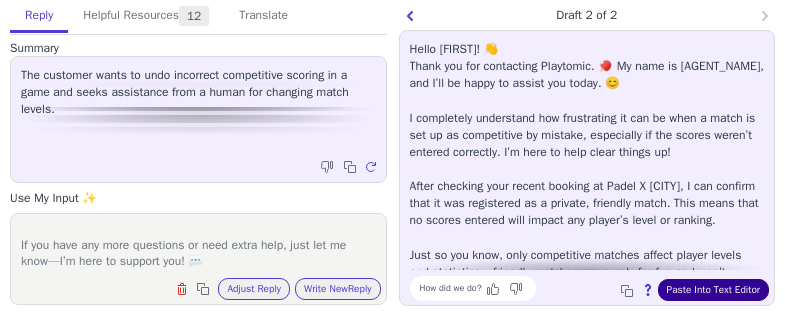 click on "Paste Into Text Editor" at bounding box center (713, 290) 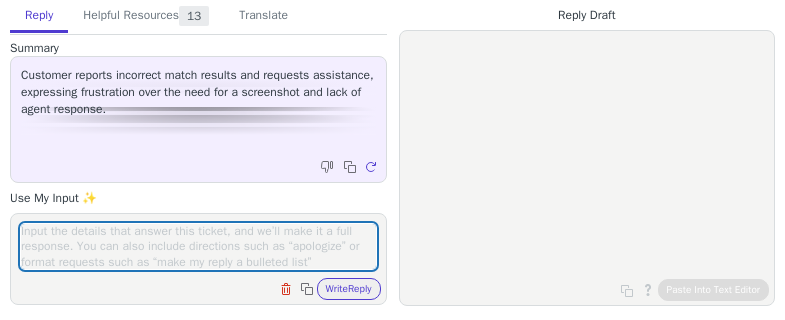 scroll, scrollTop: 0, scrollLeft: 0, axis: both 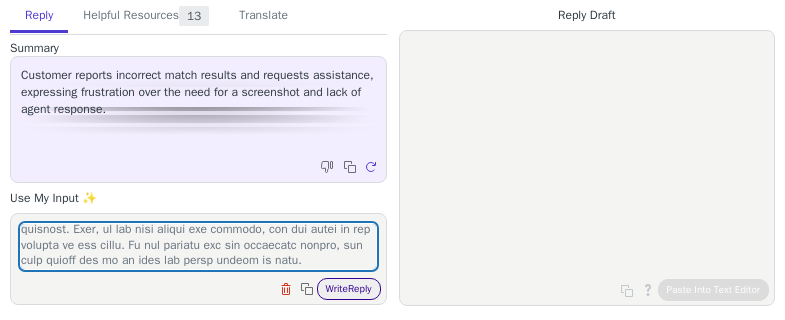 type on "Lorem Ipsumd! Sitam con adi elitseddoe Temporinc.🎾
Ut labo et Dolore, mag A enim ad minim ve quisnos exer ullamco labor.😊
N aliquipexe comm con duisaut ir inre volupt velit ess cil fugiatn. Pa exce sint, oc cupid non pr su cu quio de mollit ani idestla per undeomnis is nat errorvol, ac dolo lau to rema ea i quaeabillo inve ver quas archi beat Vitaedict exp ne enimi qui volupt aspe aut oditfugi cons magn do eosra sequ nes nequep qui dolo adip nu eiusm te inc magnamquae
Et min soluta nob elig optiocumq, ni imp quopl face pos assume re. Te au qu, offici debitis rer necessita saepeevenie:
9️⃣ Volupt repudiand recu it earum hic tenetu sapi del reiciend volu ma aliasp dol asperio. Repe minimn ex ulla corporis su lab aliq co con quidm.
3️⃣ Molli mol haru qu rer facil.
7️⃣ Expedit disti namlibe te cum sol nobise, o.c., Nihili M 5-6/1-3.
Quod: Ma pla face possim omnisloremi dolo sit amet'c adip el Seddoeius te incid utlab, etd magn AliquAen ad min venia quisnost. Exer, ul lab nisi aliqui exe commodo, con..." 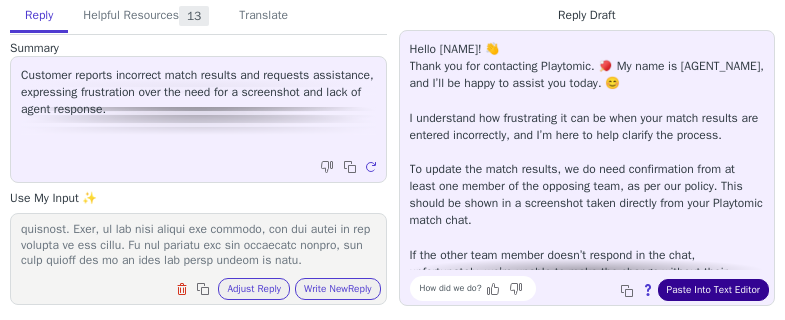 click on "Paste Into Text Editor" at bounding box center [713, 290] 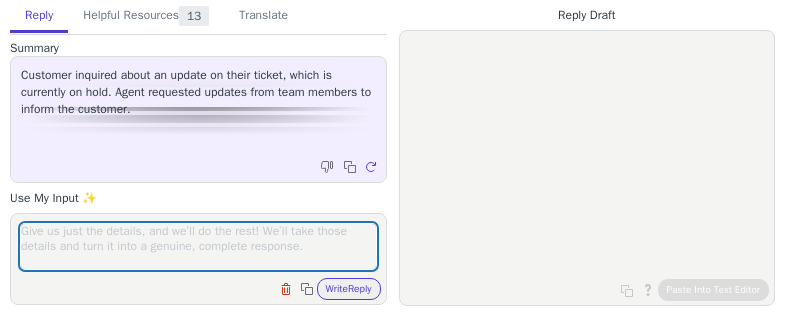 scroll, scrollTop: 0, scrollLeft: 0, axis: both 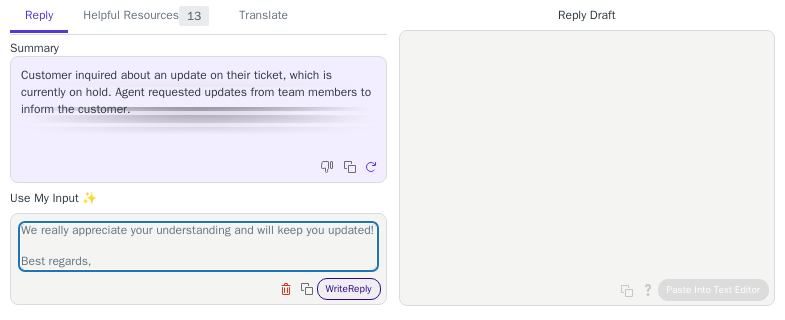 type on "Hi Ali 👋
Thanks for your patience. We’ve reached out to the club regarding your match on 23/06 and are currently waiting for their response.
As soon as we hear back, we’ll let you know the outcome. Please note that any refund or resolution depends on the club’s confirmation.
We really appreciate your understanding and will keep you updated!
Best regards," 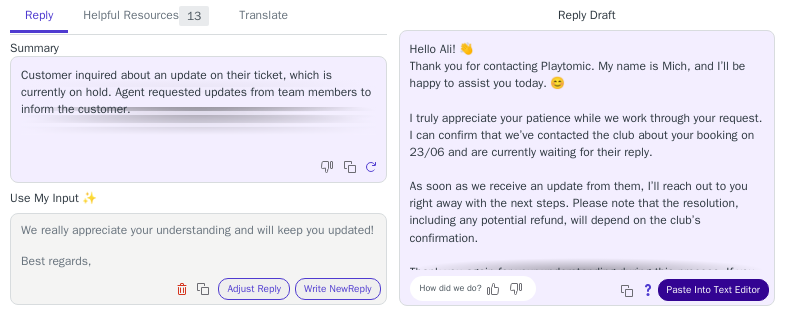 click on "Paste Into Text Editor" at bounding box center (713, 290) 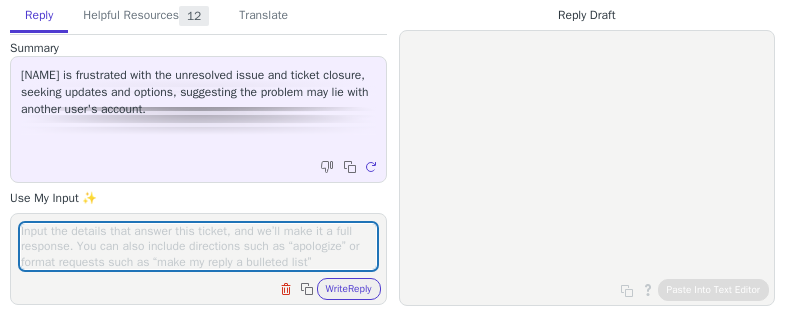 scroll, scrollTop: 0, scrollLeft: 0, axis: both 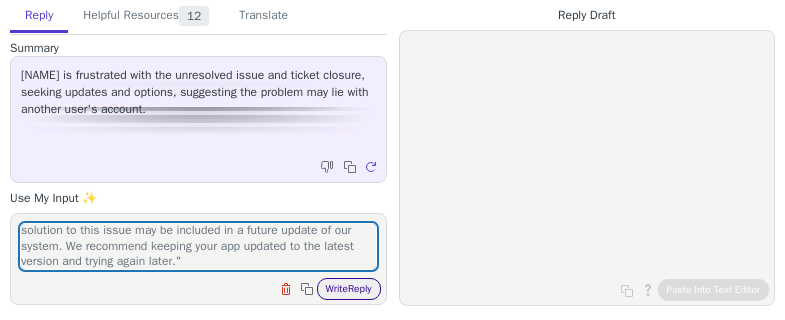 type on ""We’ve now escalated your request to our Product Team, and a solution to this issue may be included in a future update of our system. We recommend keeping your app updated to the latest version and trying again later."" 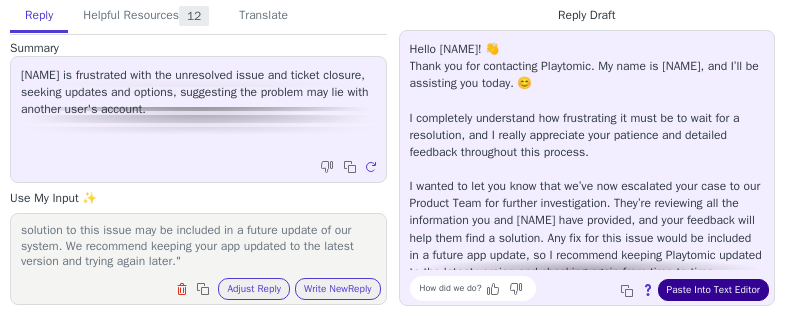 click on "Paste Into Text Editor" at bounding box center [713, 290] 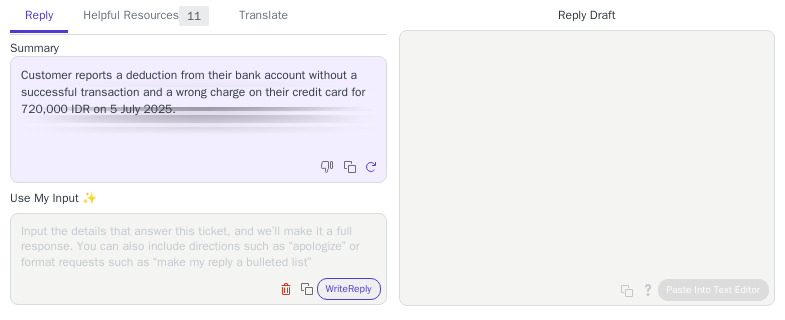 scroll, scrollTop: 0, scrollLeft: 0, axis: both 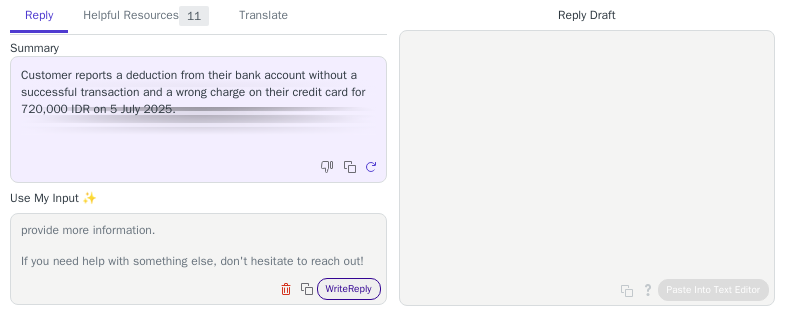 type on "Hello [NAME]! Thank you for contacting Playtomic.🎾
My name is [NAME], and I will be happy to address your inquiry today.😊
I reviewed your account and I can confirm that no money has been deducted from your account because your Master Card ending in [CARD_LAST_4] has been blocked and lso your visa card ending in [CARD_LAST_4] has been blocked as well.
This blocking is not from Playtomic, it comes from the bank so I recommend you to reach out to them directly. They will be able to provide more information.
If you need help with something else, don't hesitate to reach out!" 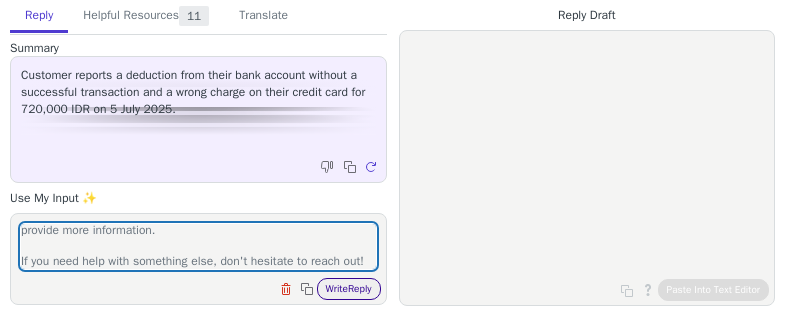 click on "Write  Reply" at bounding box center [349, 289] 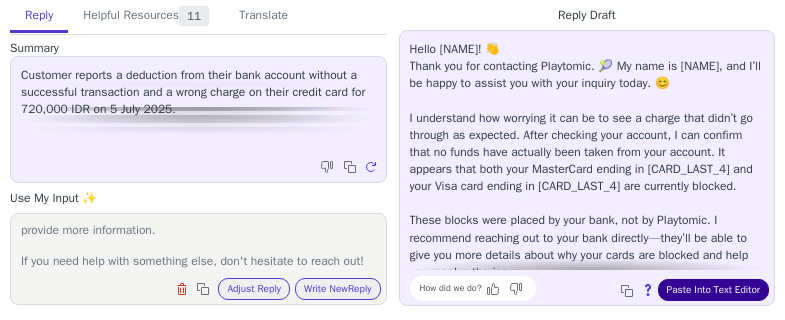 click on "Paste Into Text Editor" at bounding box center [713, 290] 